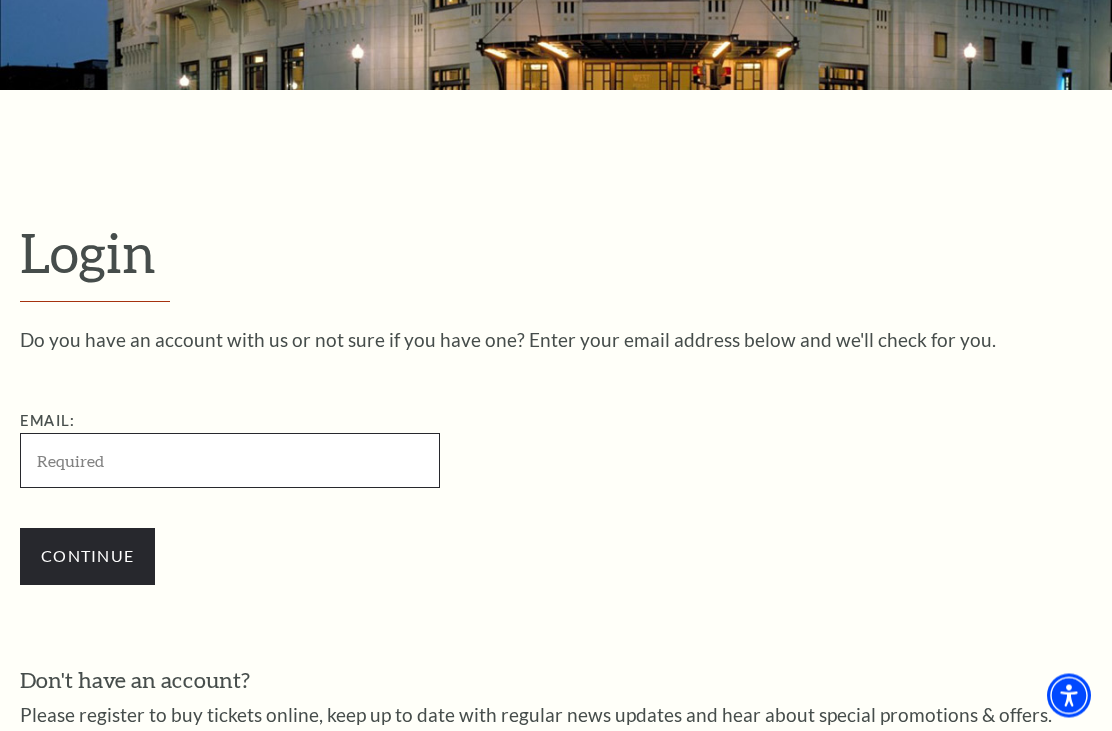 scroll, scrollTop: 0, scrollLeft: 0, axis: both 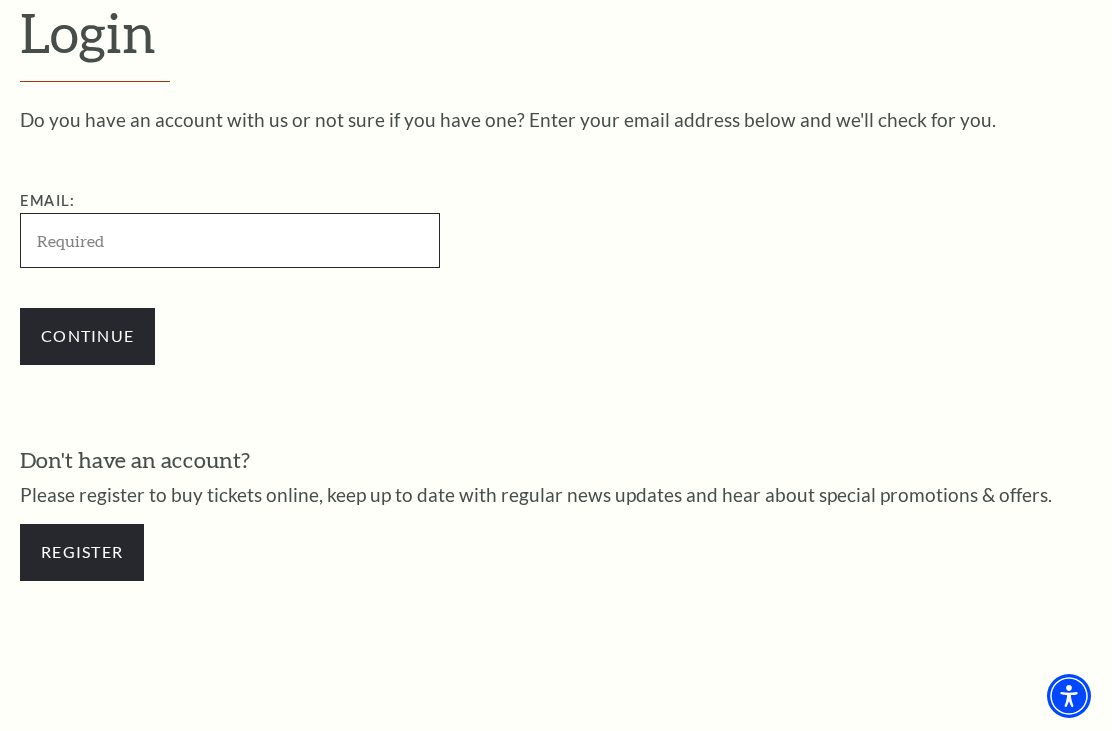 click on "Email:" at bounding box center (230, 240) 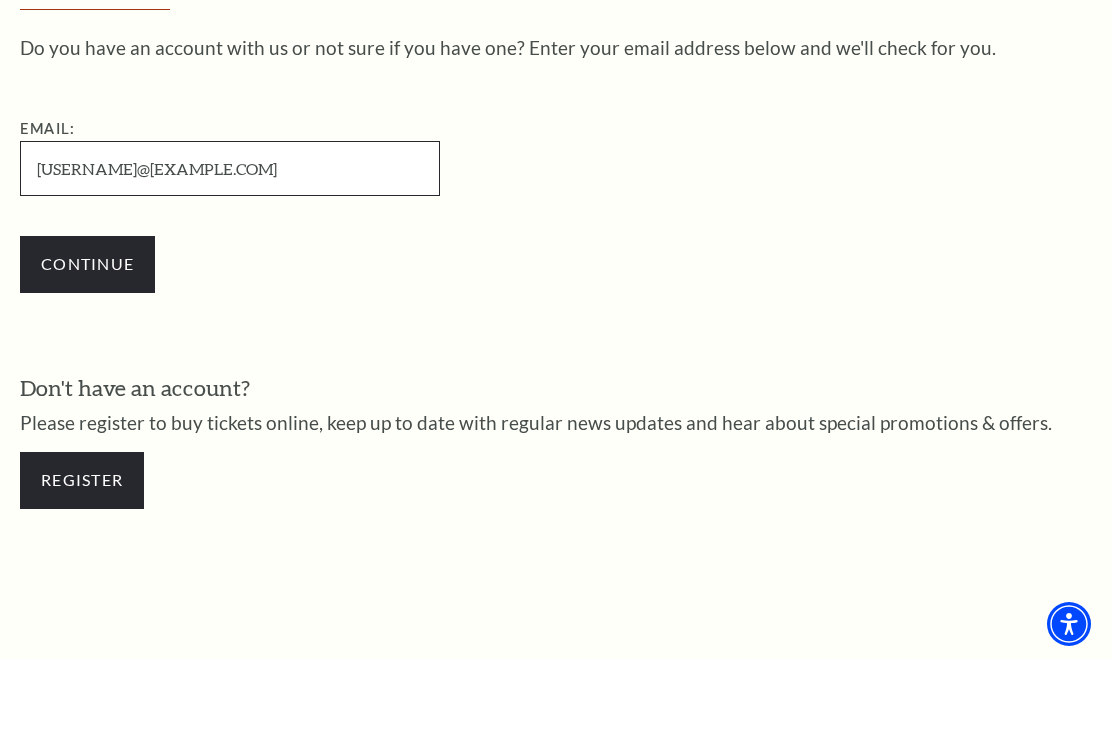 type on "welshs@att.net" 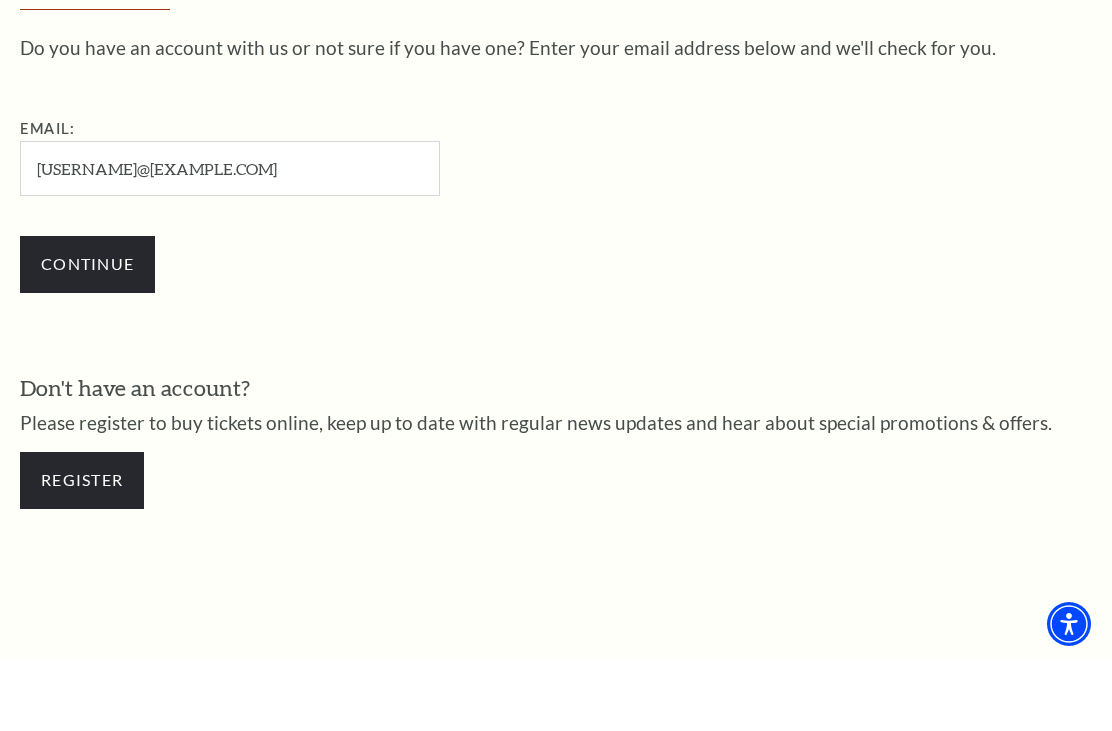 click on "Continue" at bounding box center (87, 336) 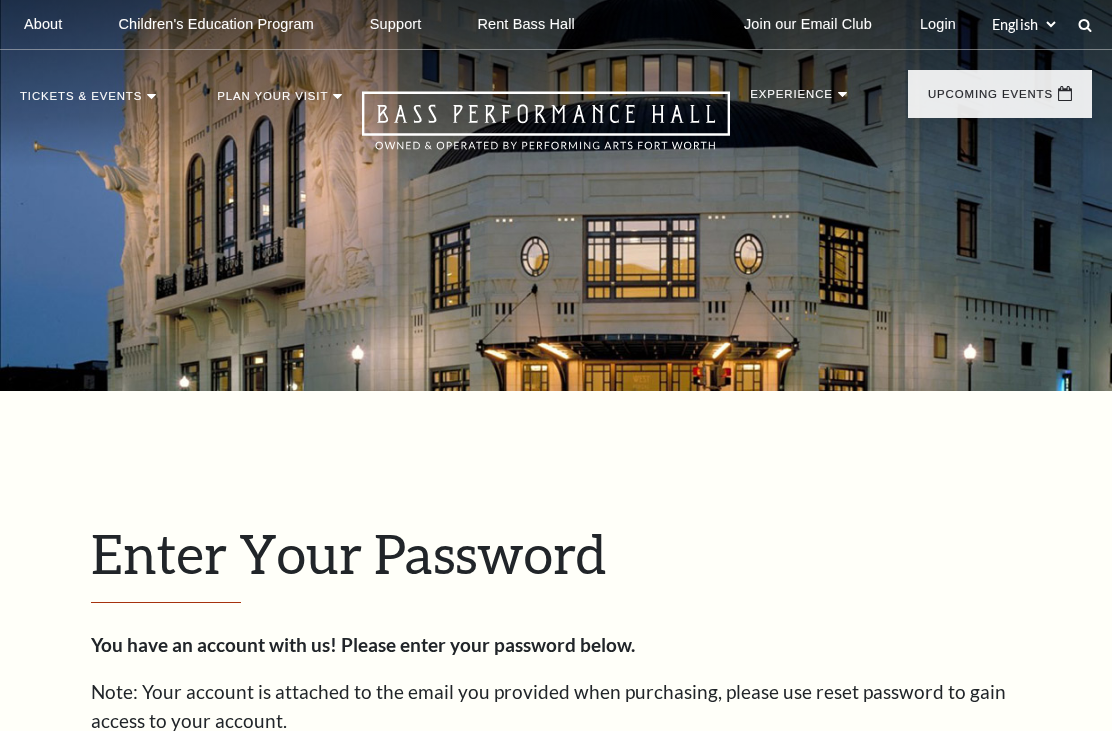 scroll, scrollTop: 159, scrollLeft: 0, axis: vertical 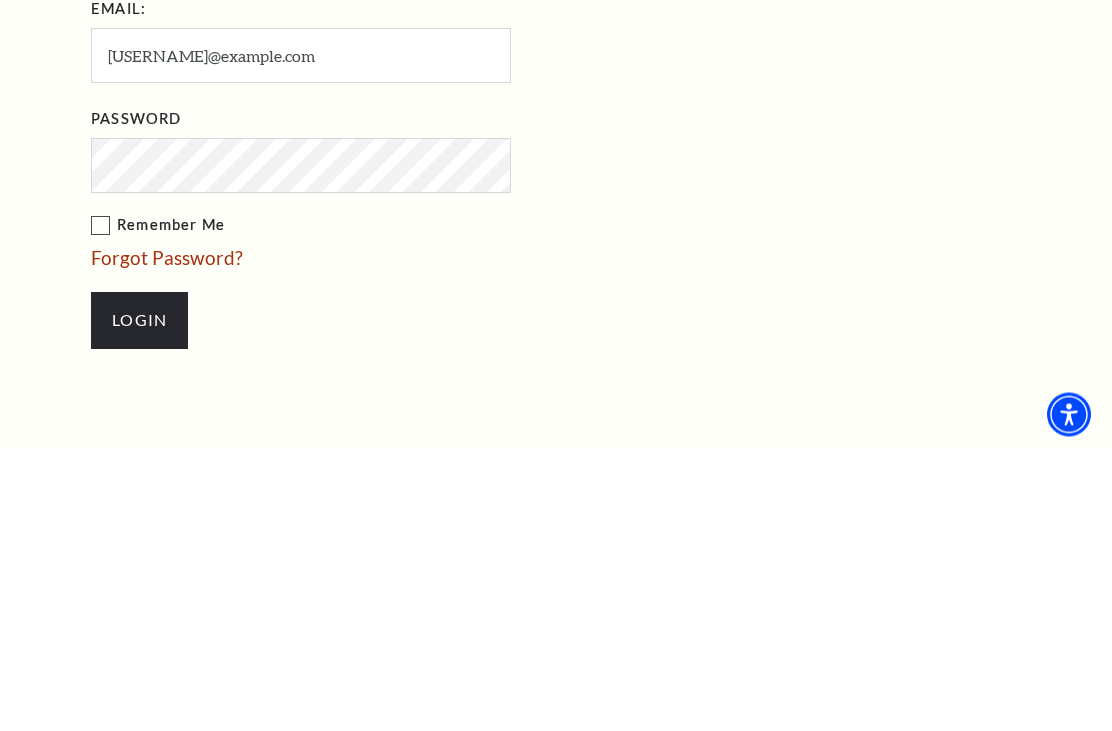click on "Login" at bounding box center (139, 602) 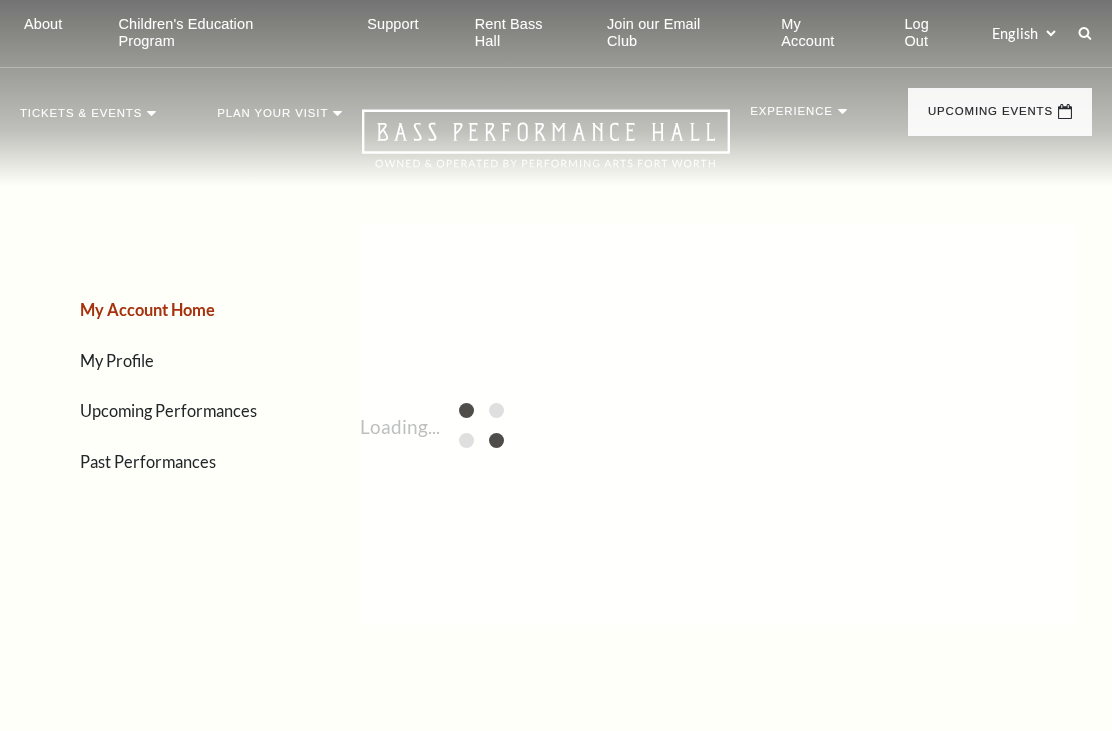 scroll, scrollTop: 0, scrollLeft: 0, axis: both 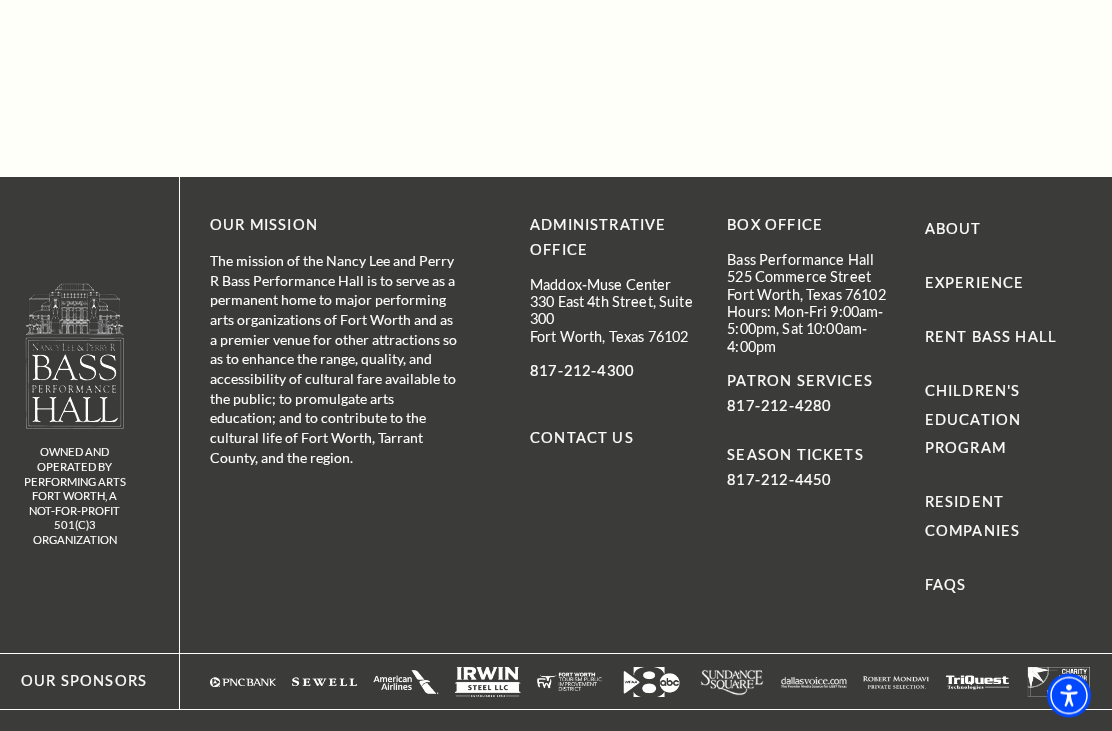 click on "FAQs" at bounding box center (946, 585) 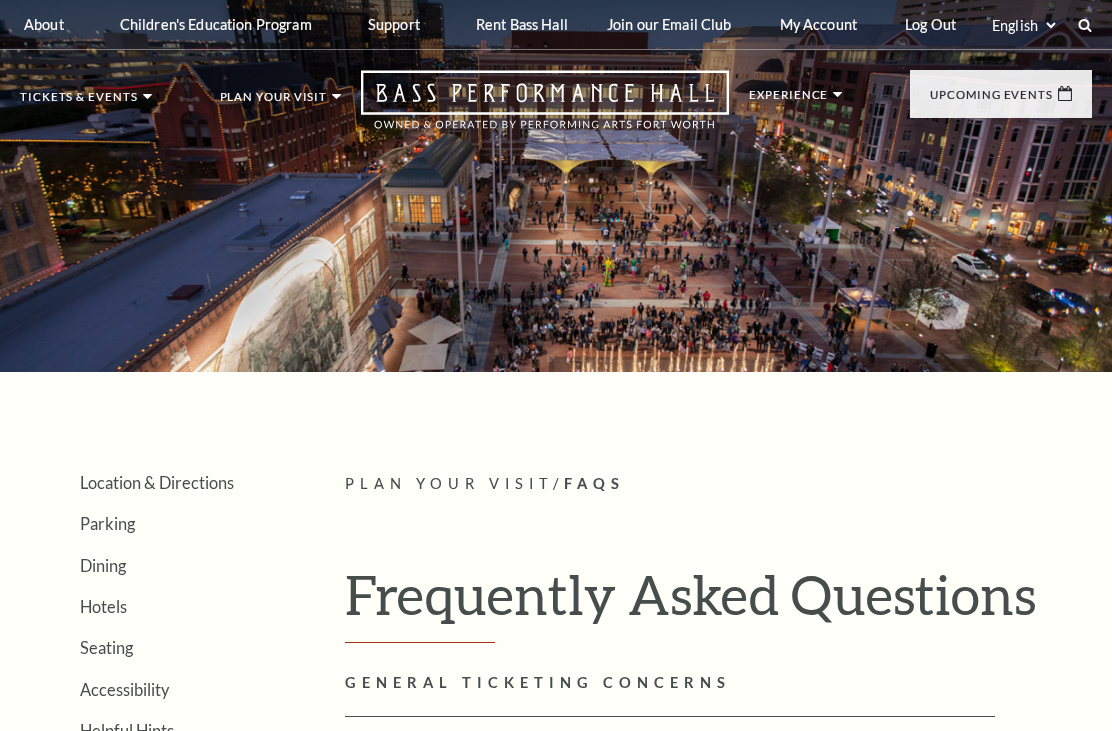 scroll, scrollTop: 0, scrollLeft: 0, axis: both 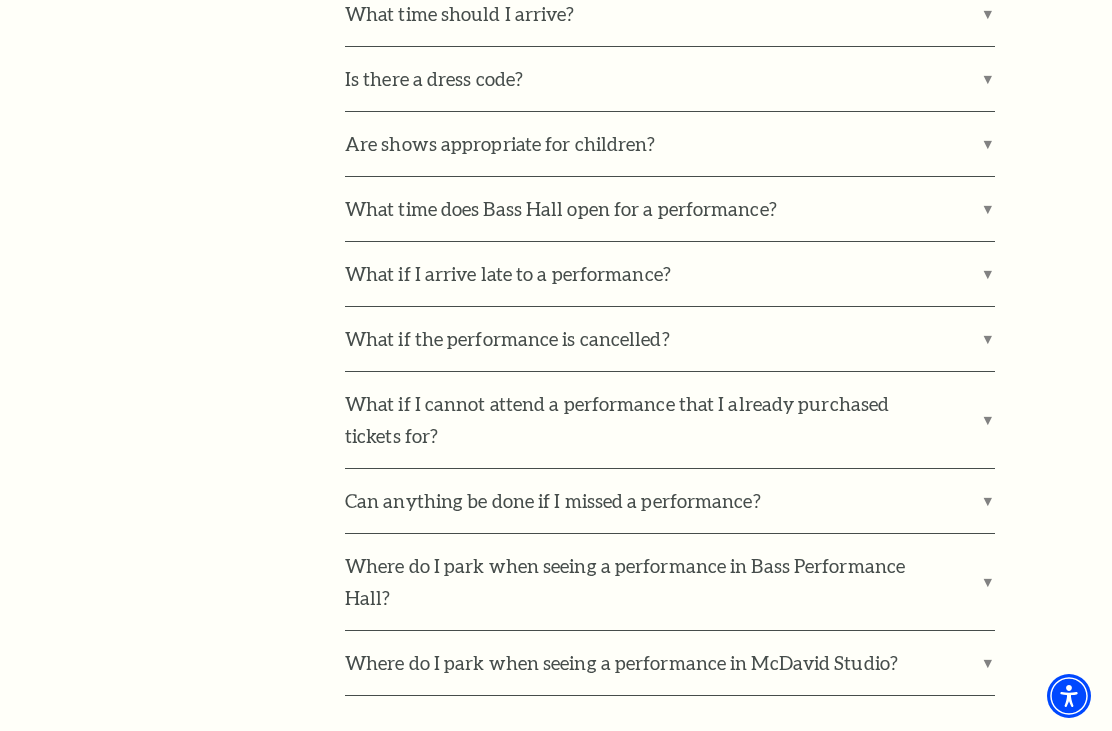 click on "What if I cannot attend a performance that I already purchased tickets for?" at bounding box center [670, 420] 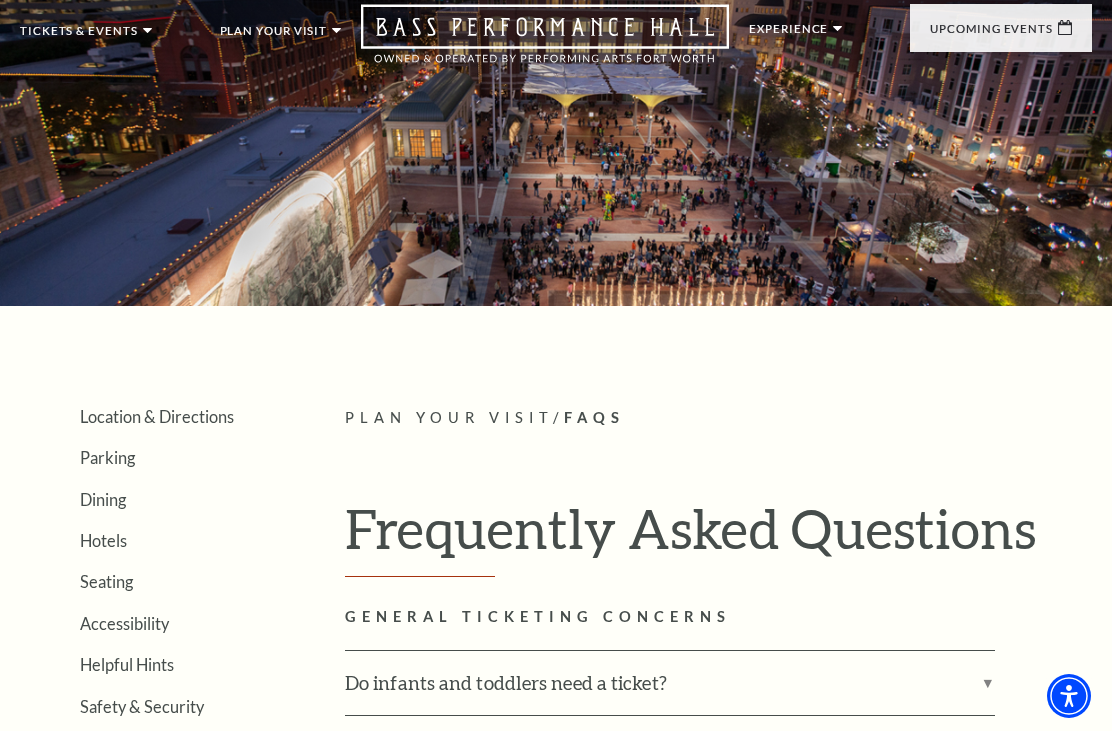 scroll, scrollTop: 0, scrollLeft: 0, axis: both 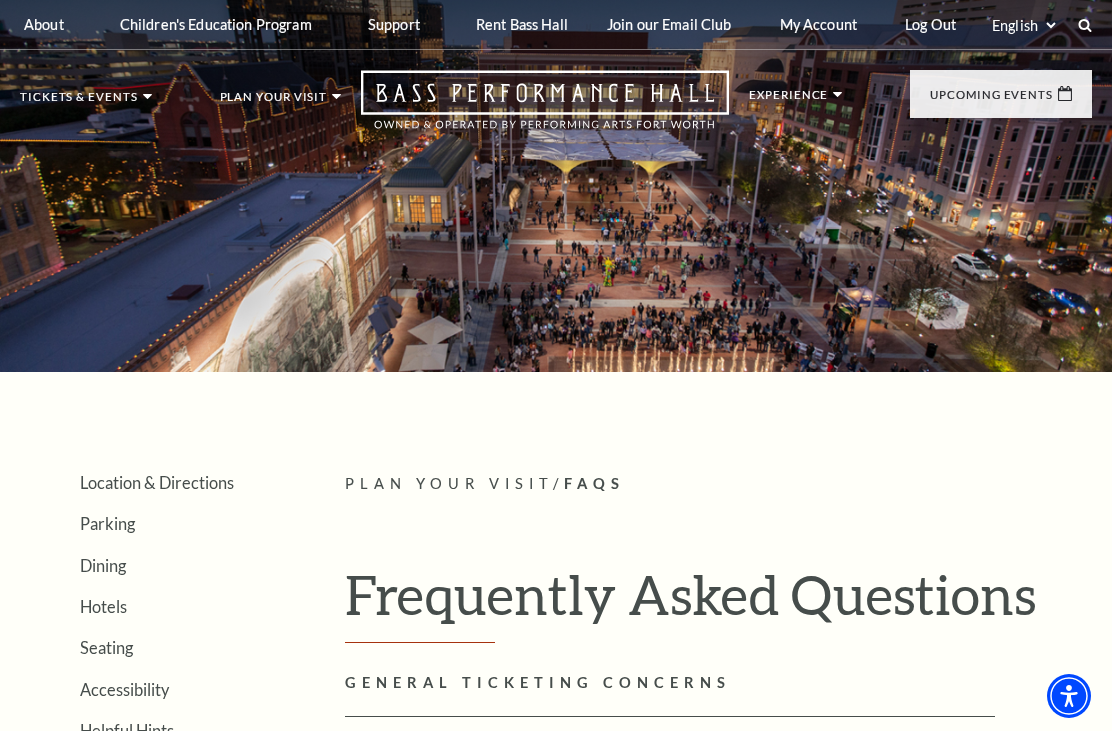 click on "Tickets & Events
Now On Sale
Broadway At The Bass presented by PNC Bank
Irwin Steel Popular Entertainment
The Cliburn
Calendar
Season Tickets
Group Tickets
Mobile Ticketing
Ticket Exchanges
Ticket Guidelines
Lottery Tickets
Gift Certificates
Broadway At The Bass
Experience the best of touring Broadway in a world-class venue.
View Events
Season Ticket Benefits" at bounding box center (556, 99) 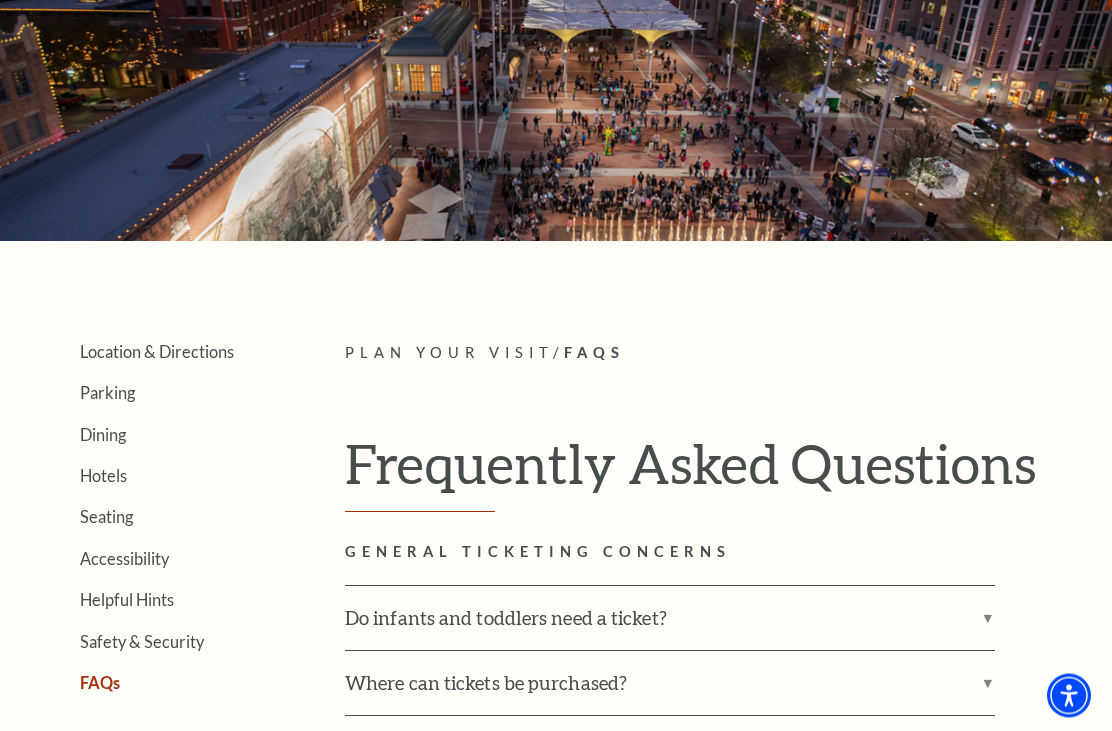 scroll, scrollTop: 131, scrollLeft: 0, axis: vertical 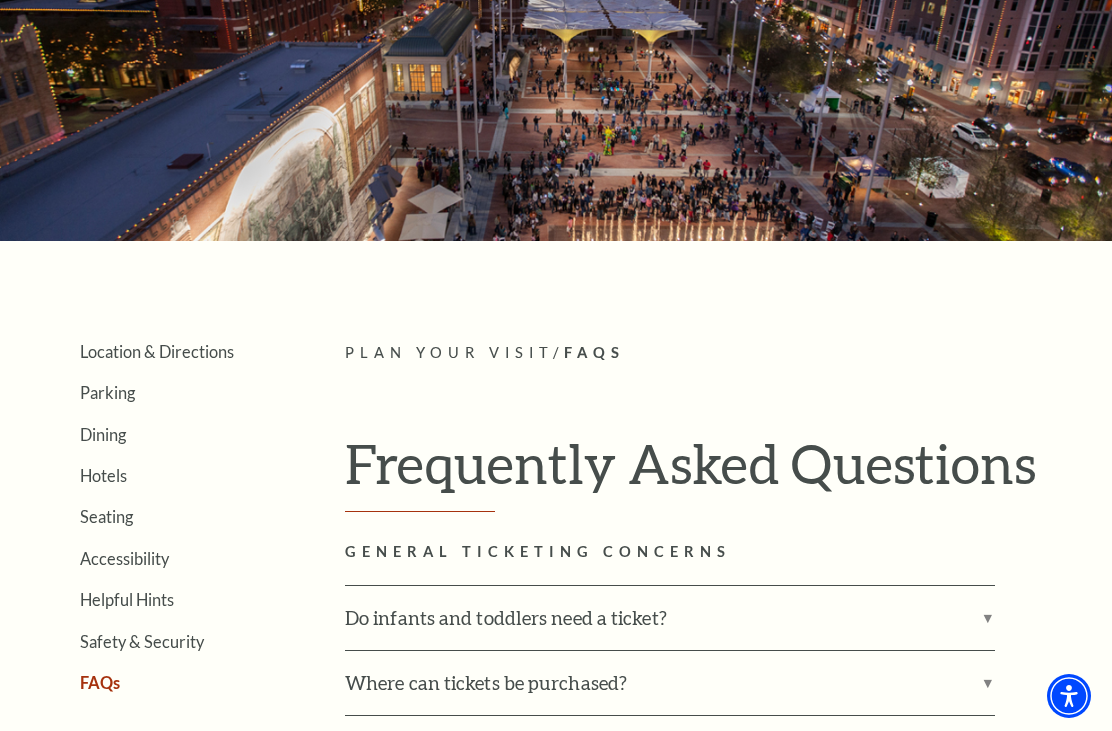 click on "Ticket Exchanges" at bounding box center [117, 461] 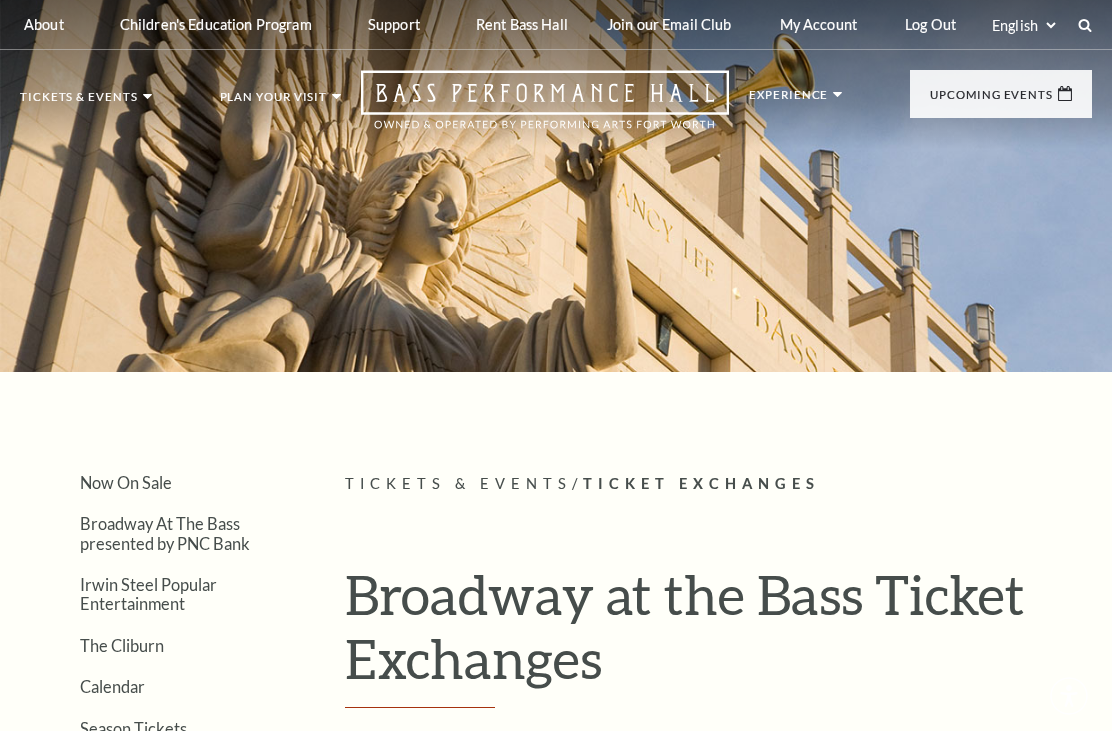 scroll, scrollTop: 0, scrollLeft: 0, axis: both 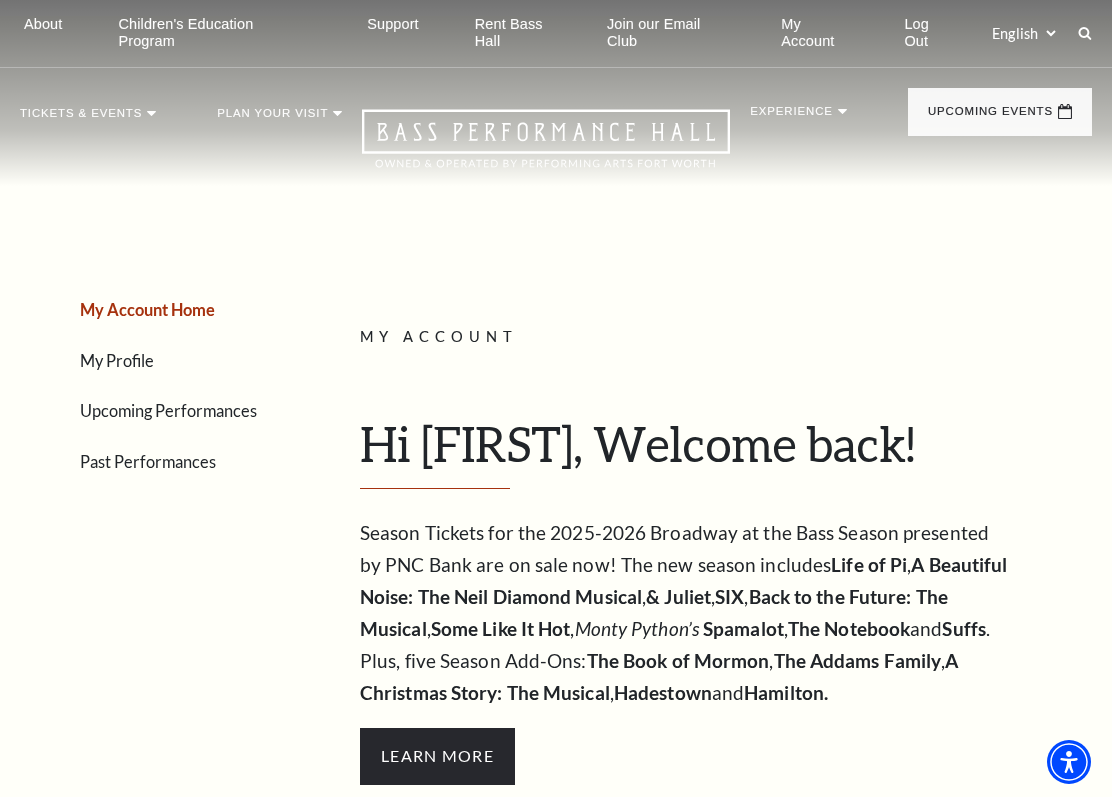 click on "Now On Sale" at bounding box center (95, 231) 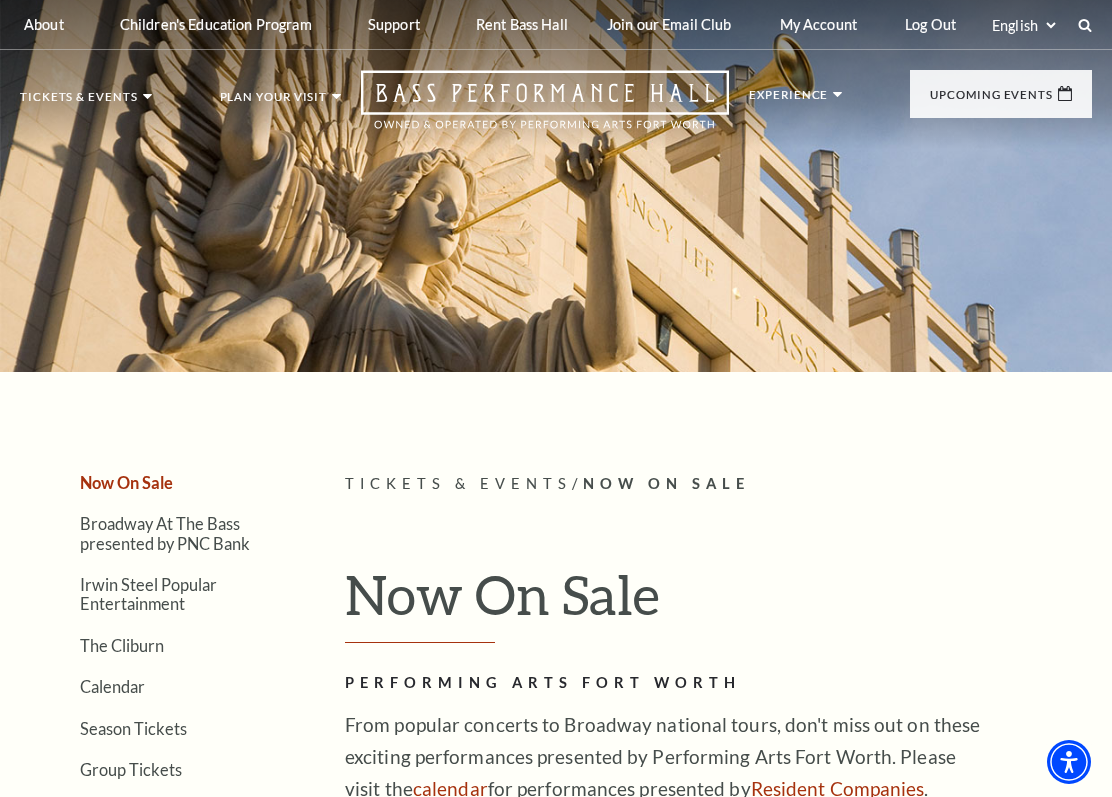 scroll, scrollTop: 0, scrollLeft: 0, axis: both 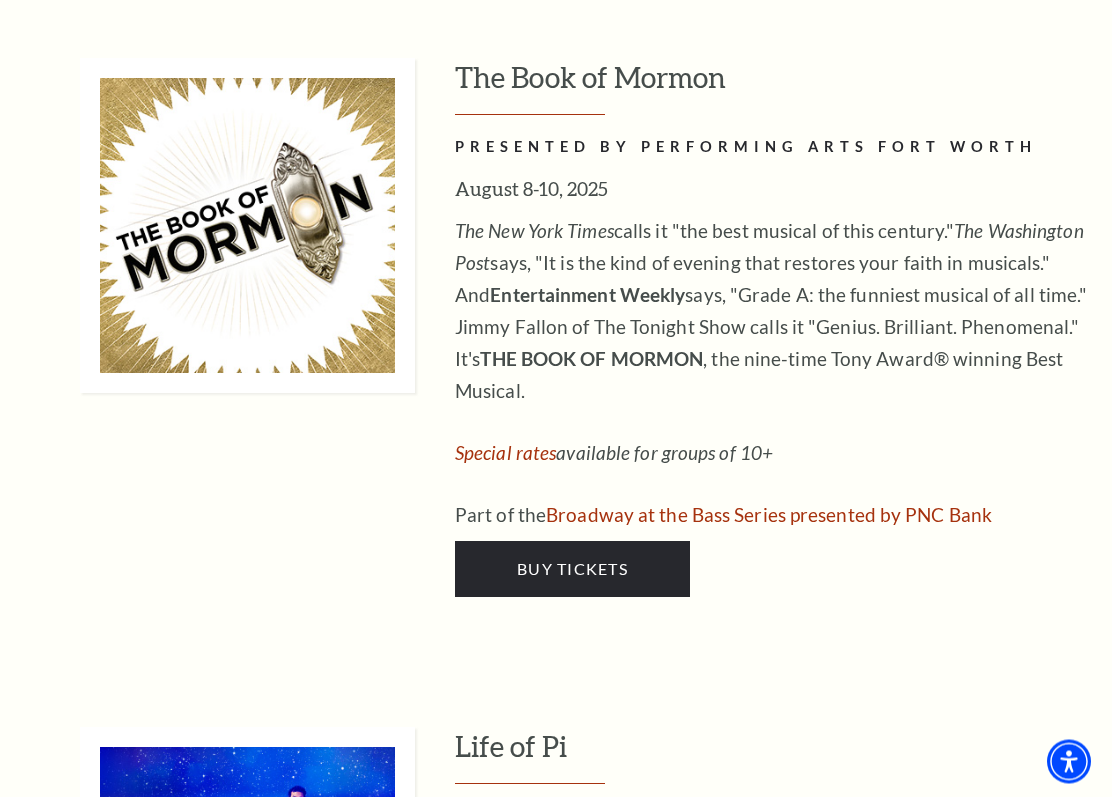 click on "Buy Tickets" at bounding box center [572, 569] 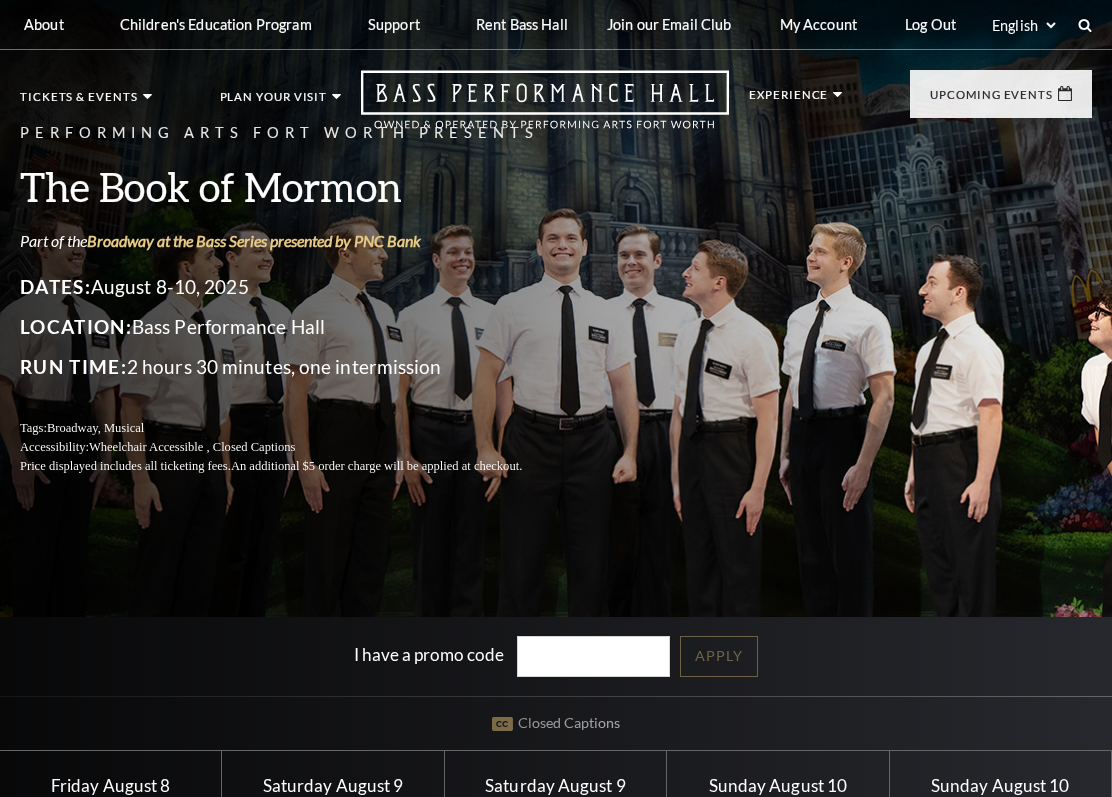 scroll, scrollTop: 0, scrollLeft: 0, axis: both 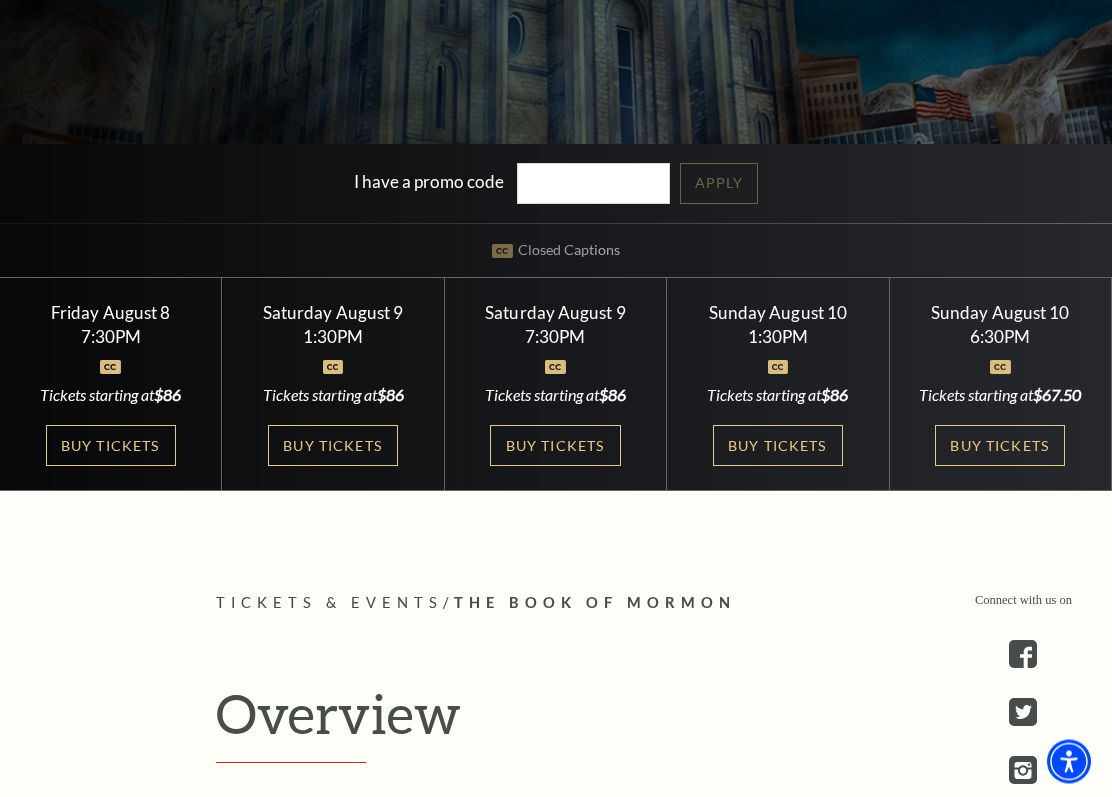 click on "7:30PM" at bounding box center (111, 337) 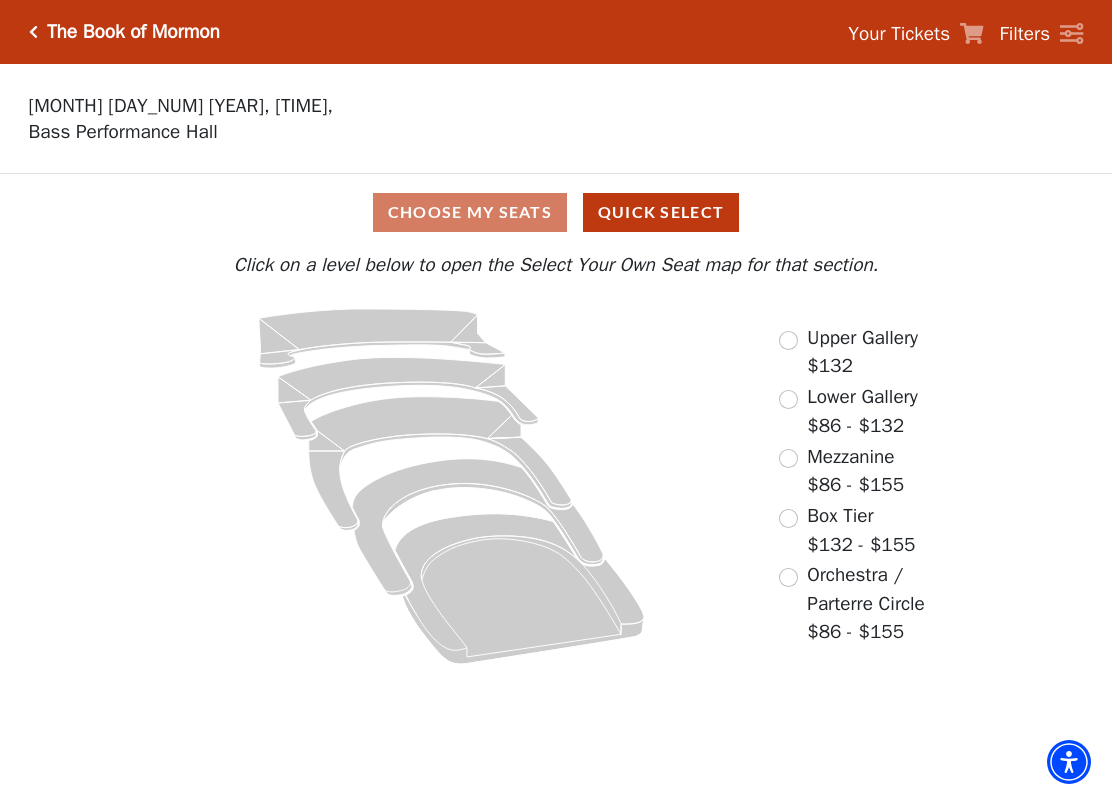 scroll, scrollTop: 0, scrollLeft: 0, axis: both 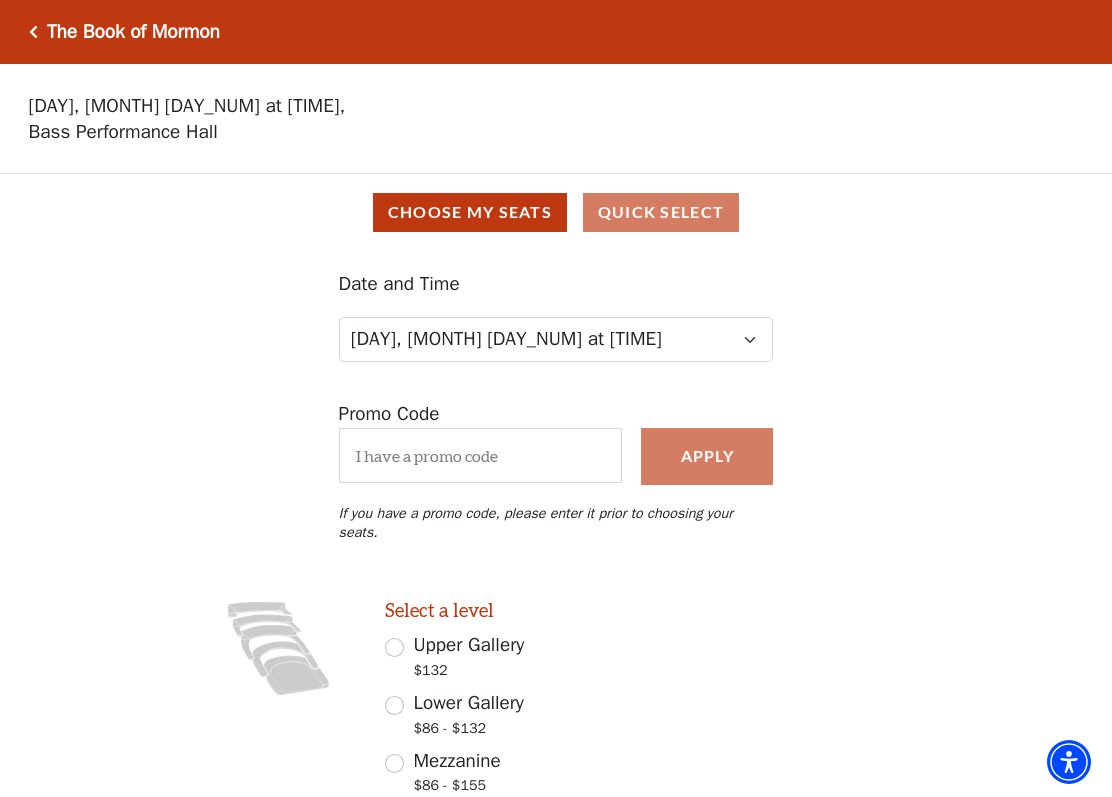 click at bounding box center (33, 32) 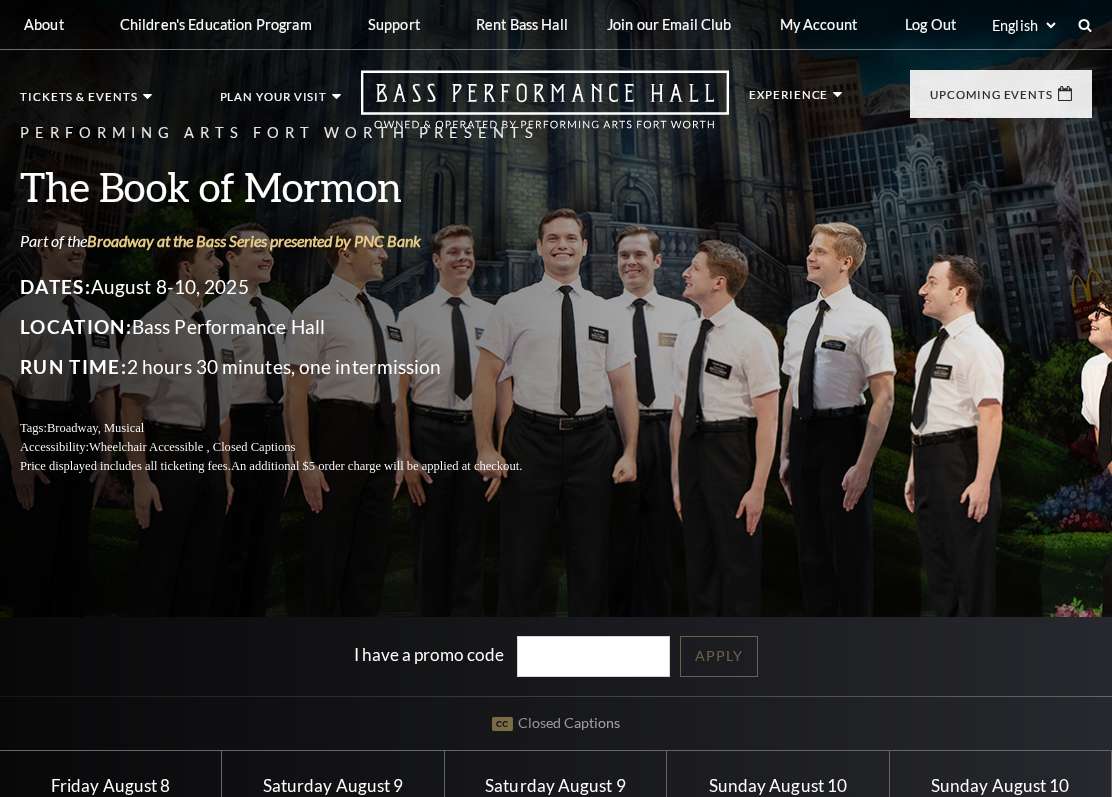 scroll, scrollTop: 0, scrollLeft: 0, axis: both 